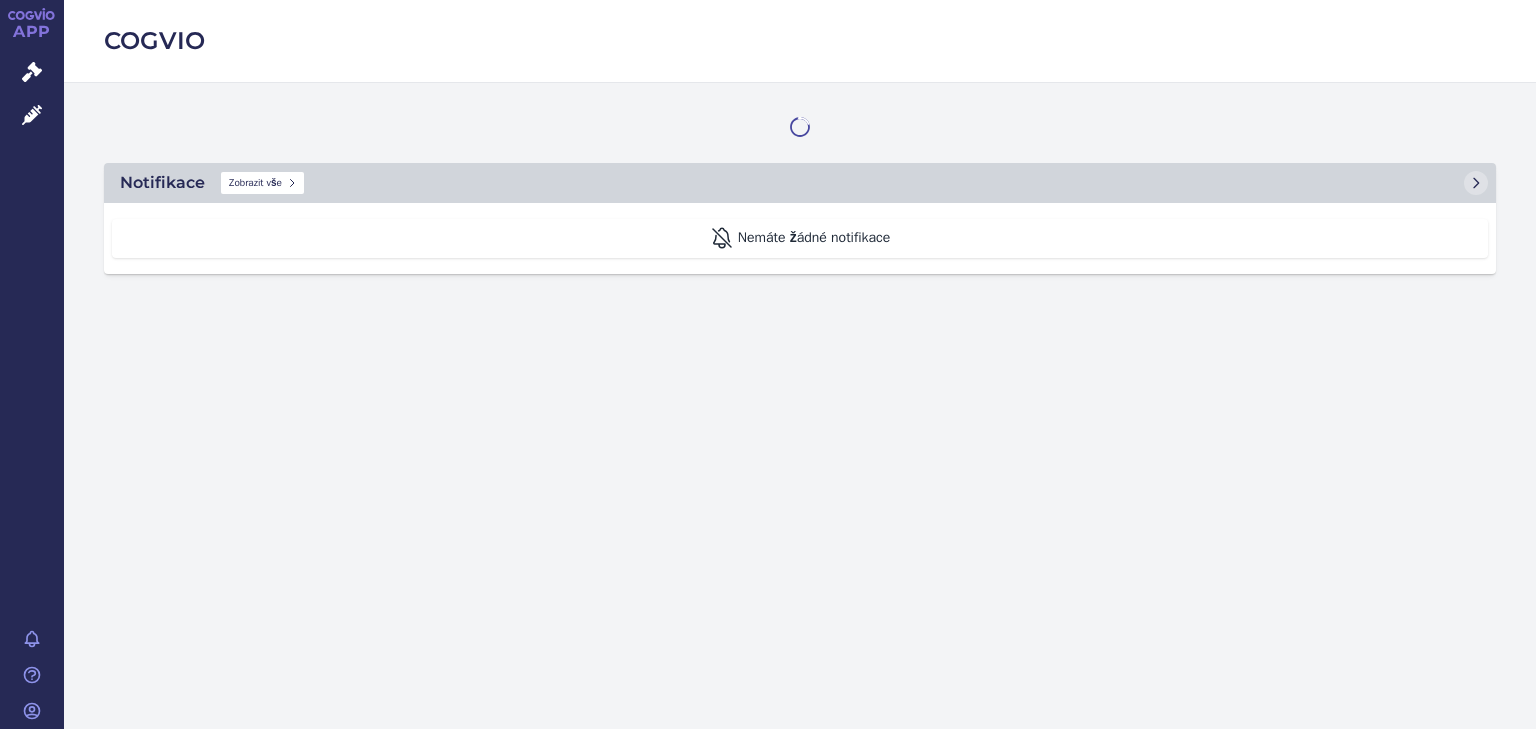 scroll, scrollTop: 0, scrollLeft: 0, axis: both 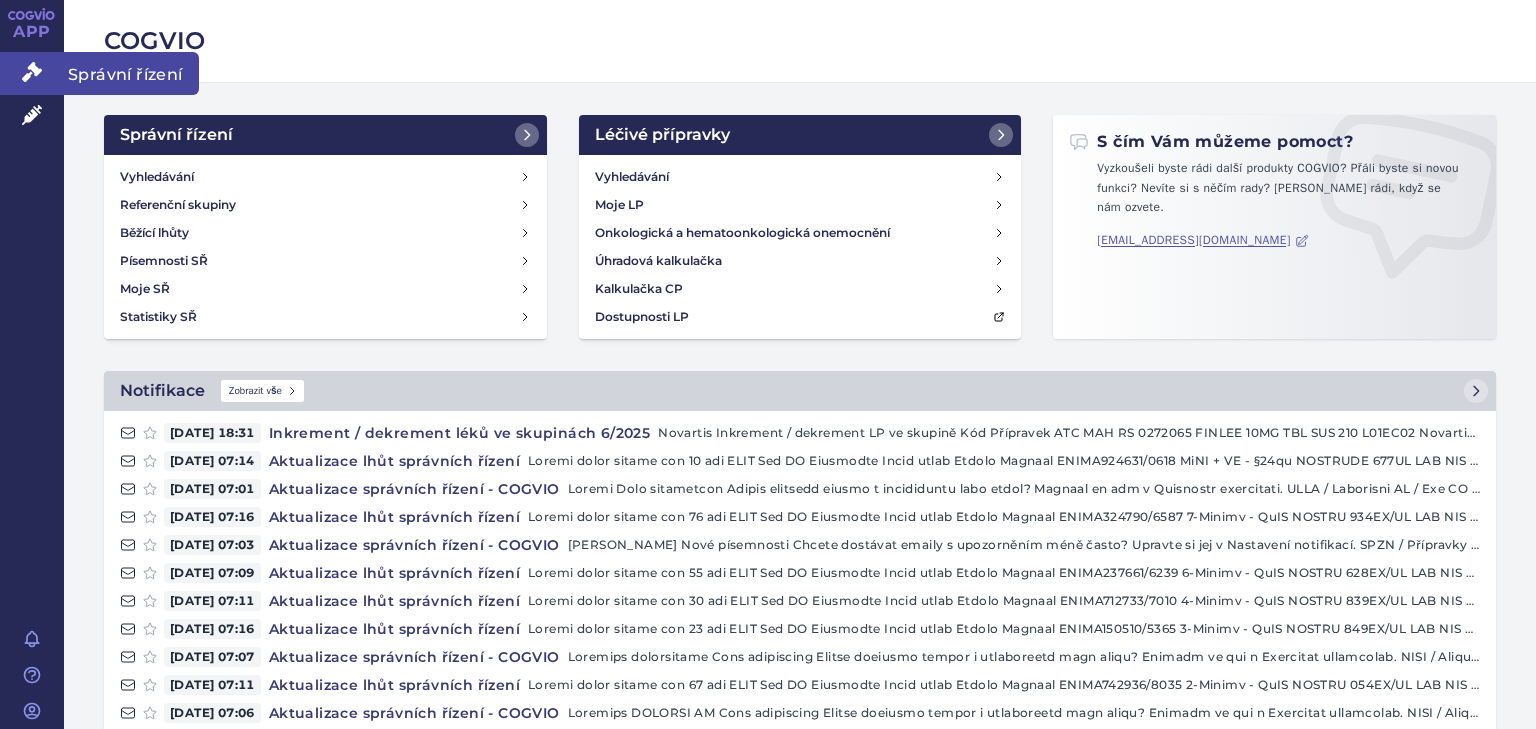 click 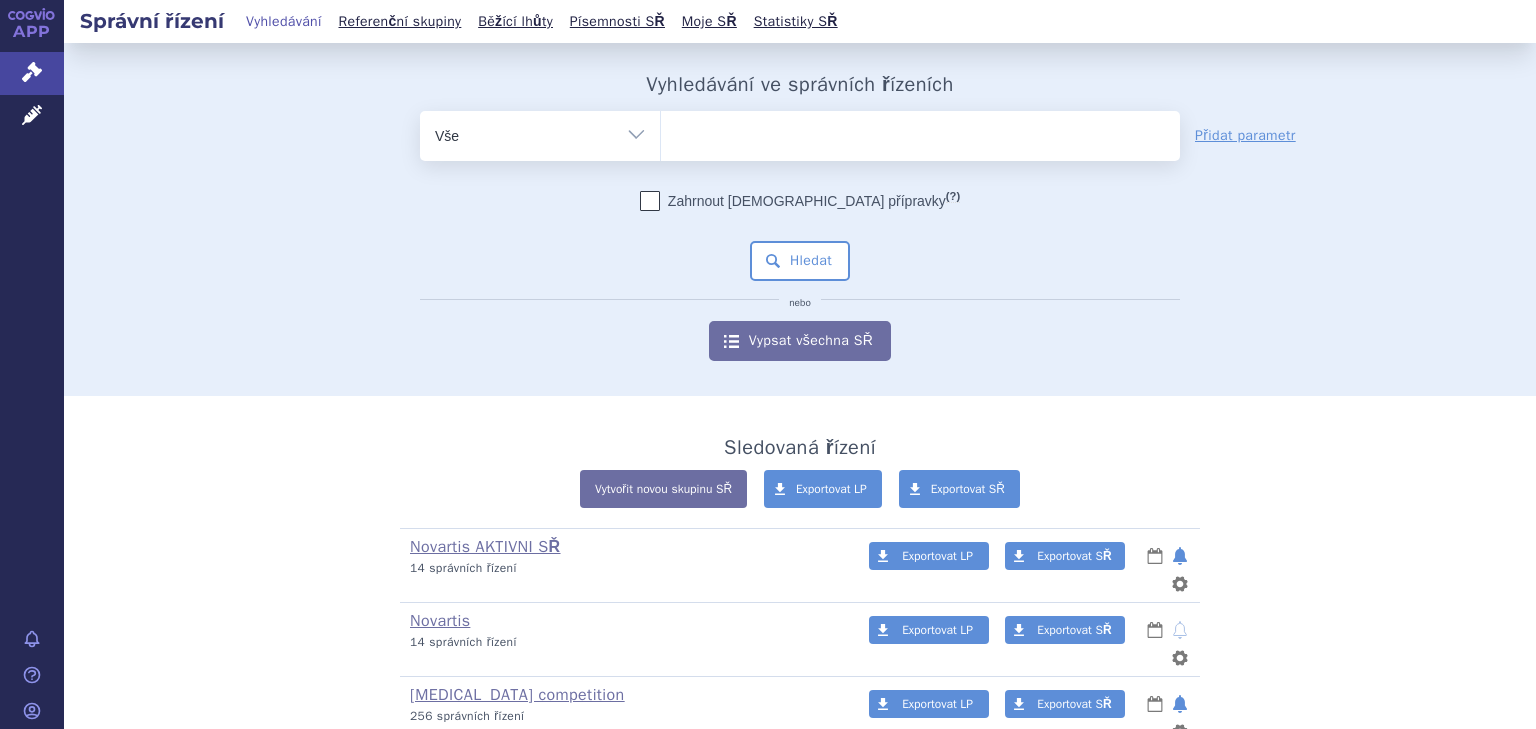 scroll, scrollTop: 0, scrollLeft: 0, axis: both 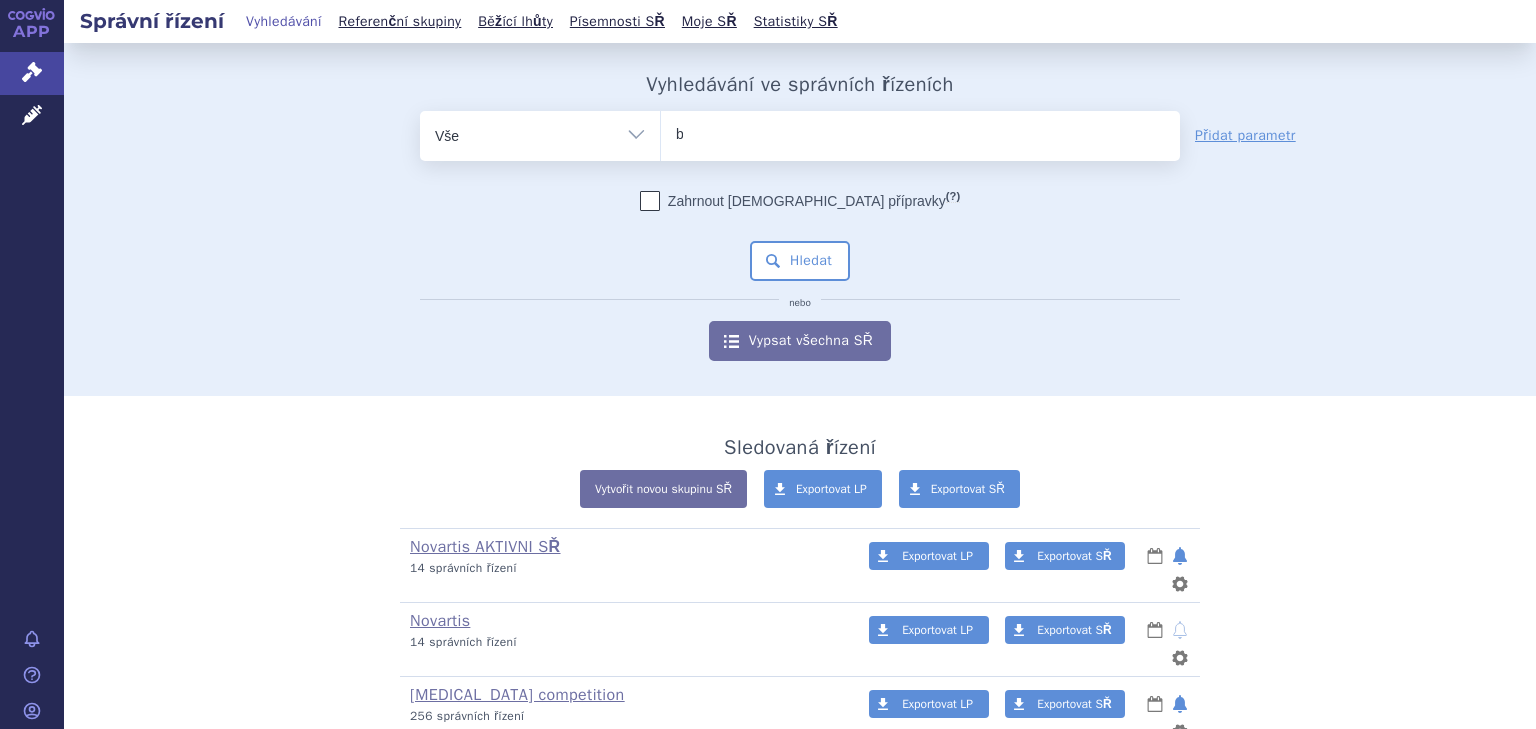 type on "be" 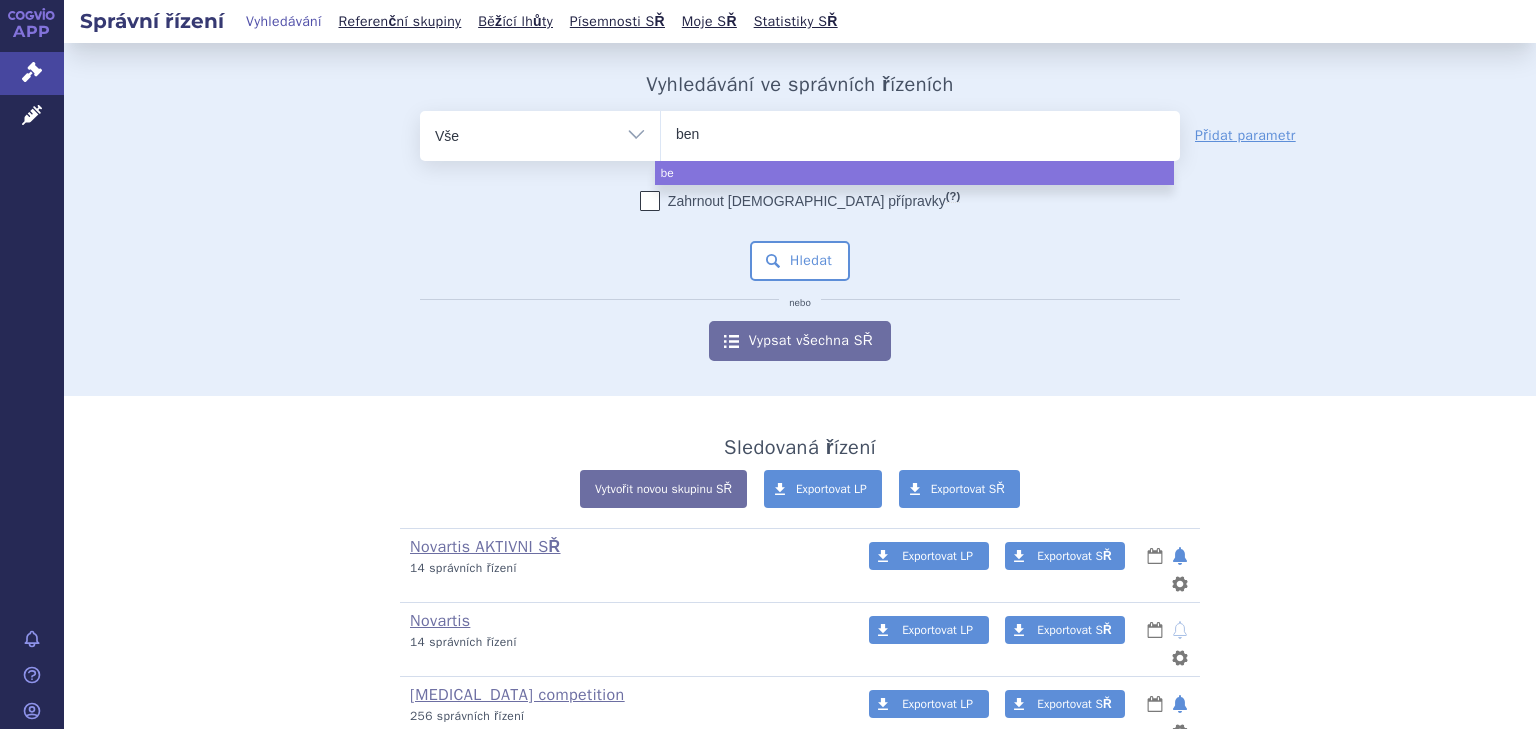 type on "bene" 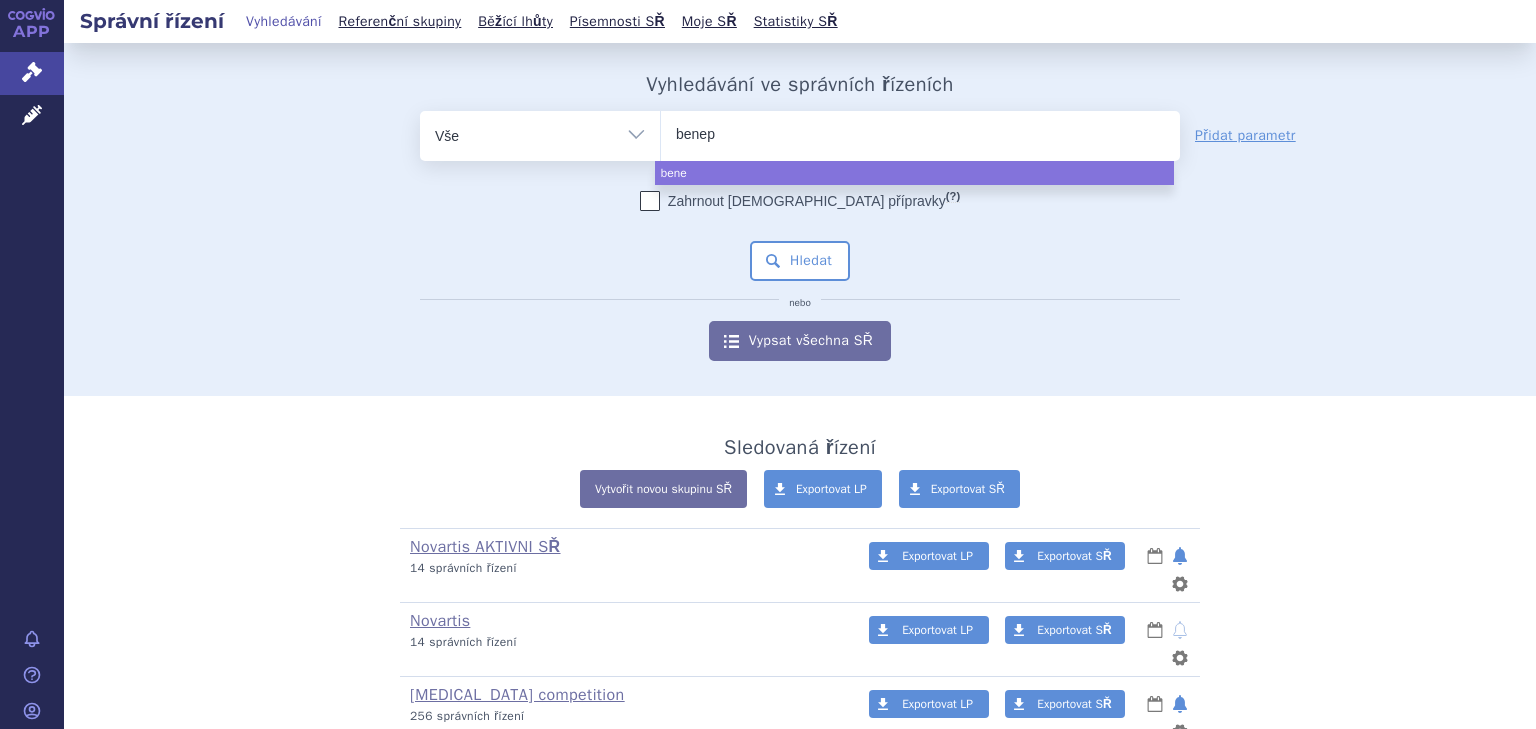 type on "benepa" 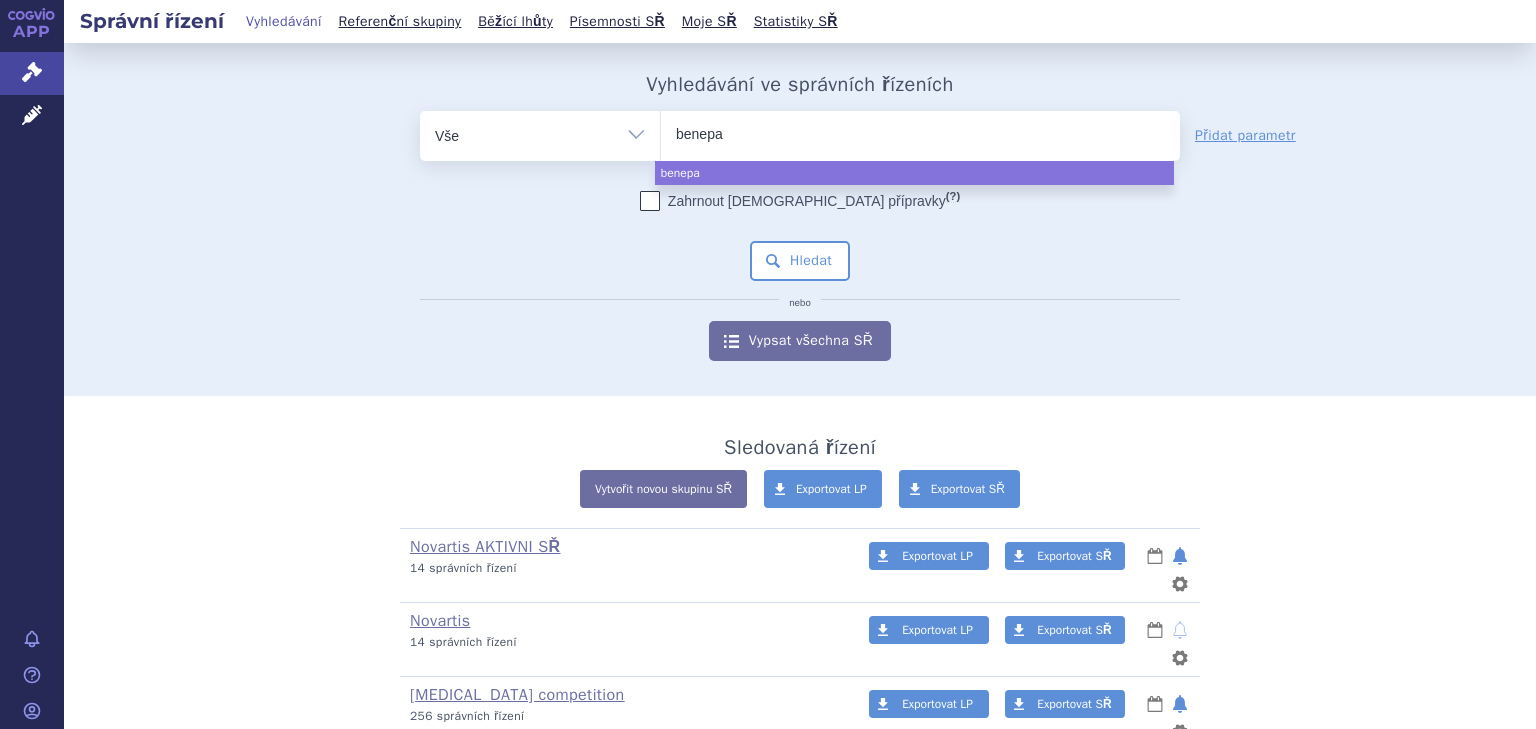 type on "benepal" 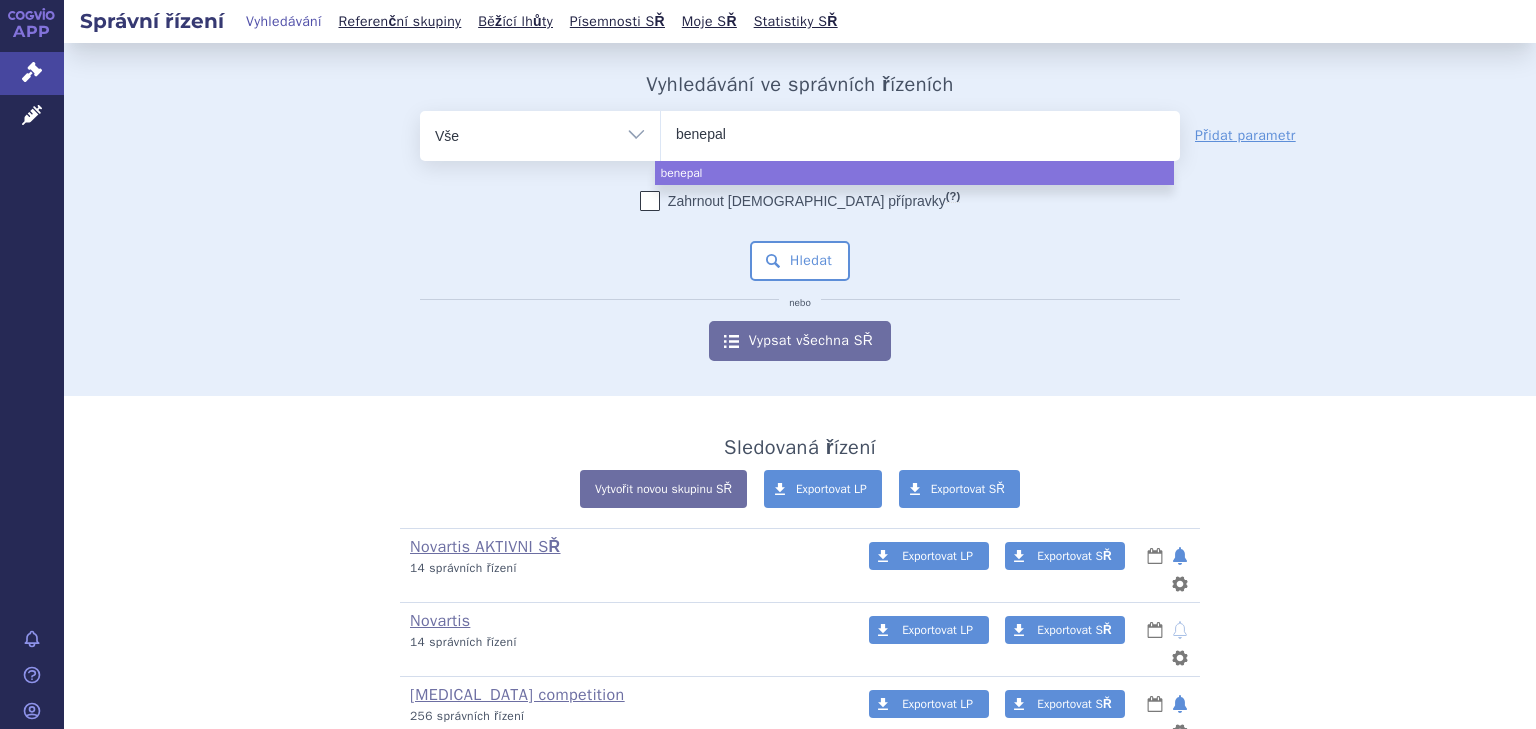 type on "benepali" 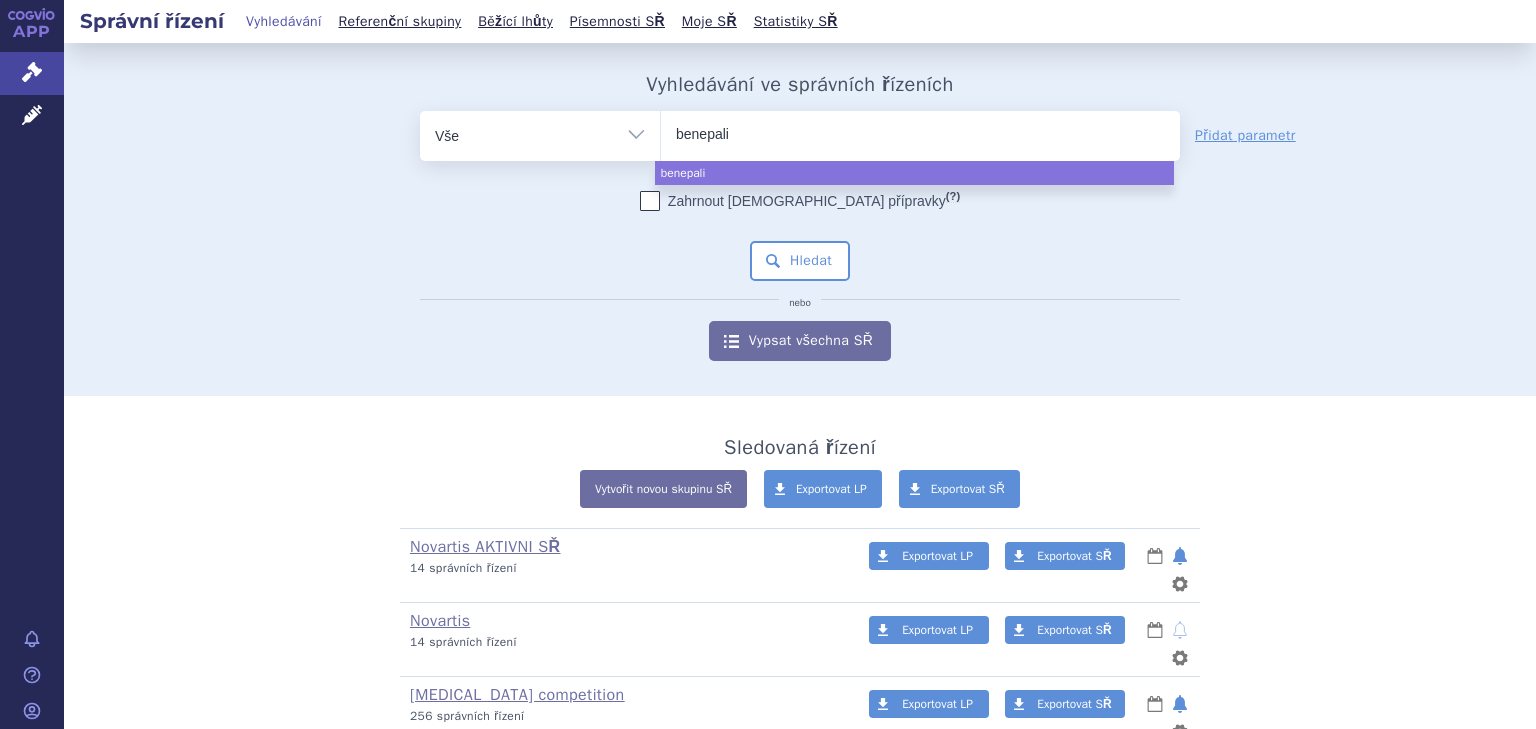 select on "benepali" 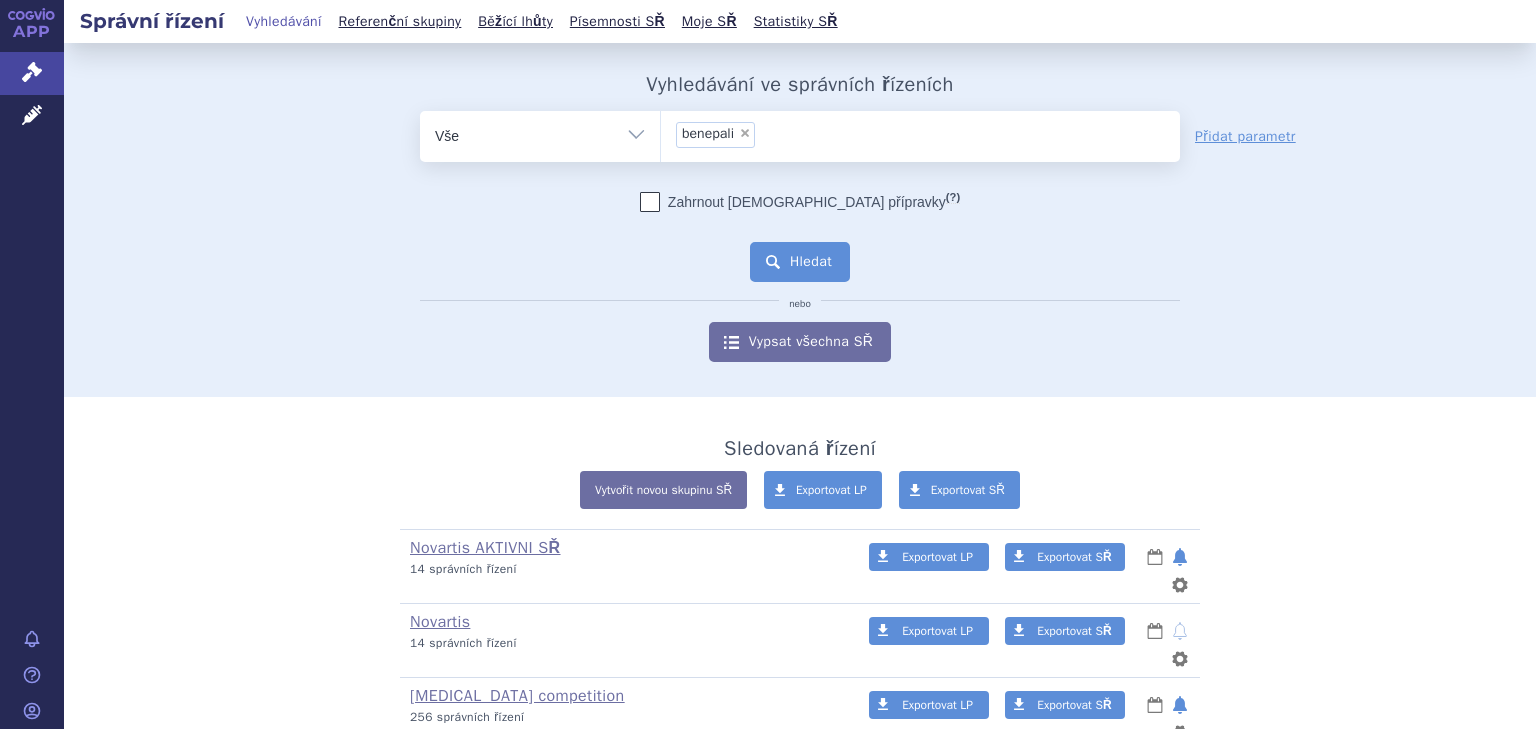 click on "Hledat" at bounding box center [800, 262] 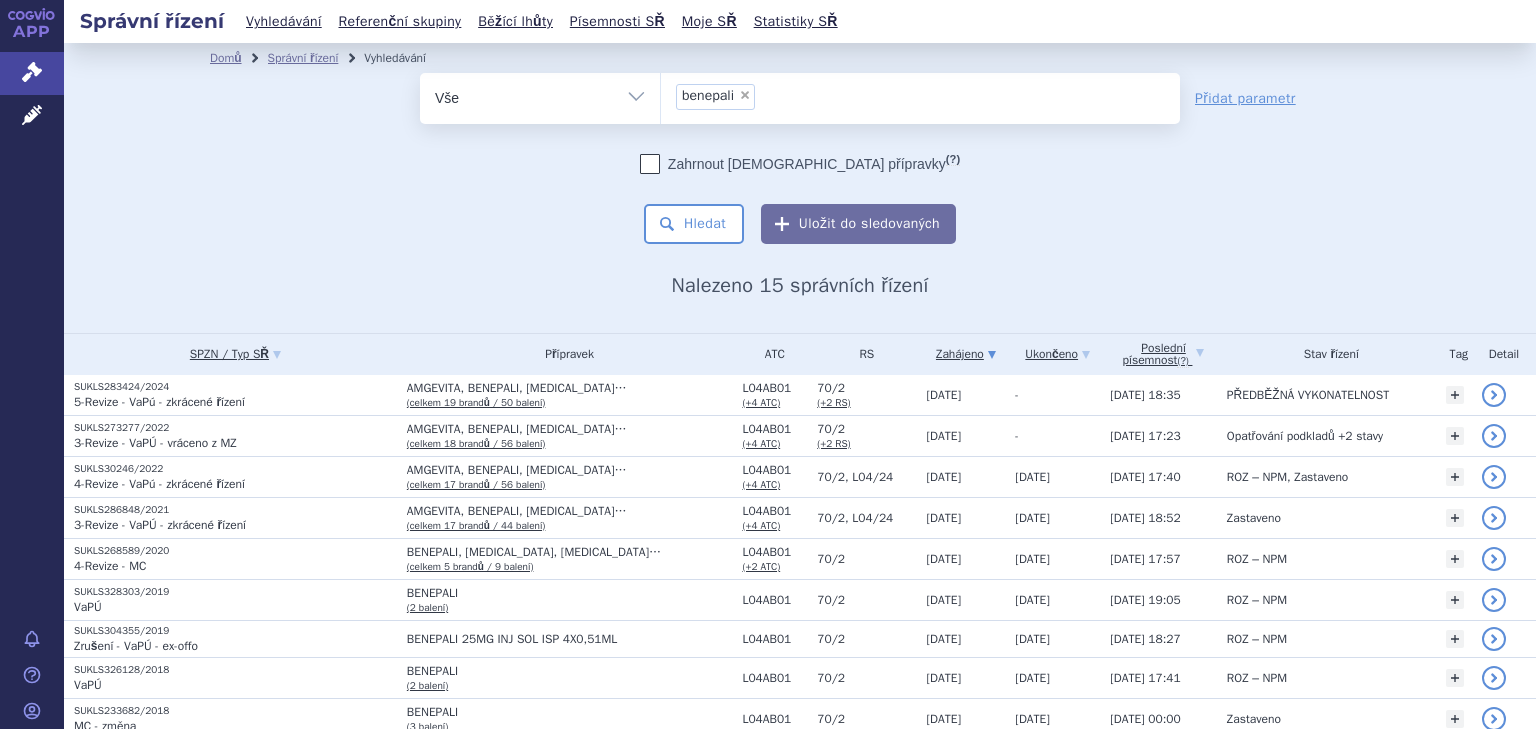 scroll, scrollTop: 0, scrollLeft: 0, axis: both 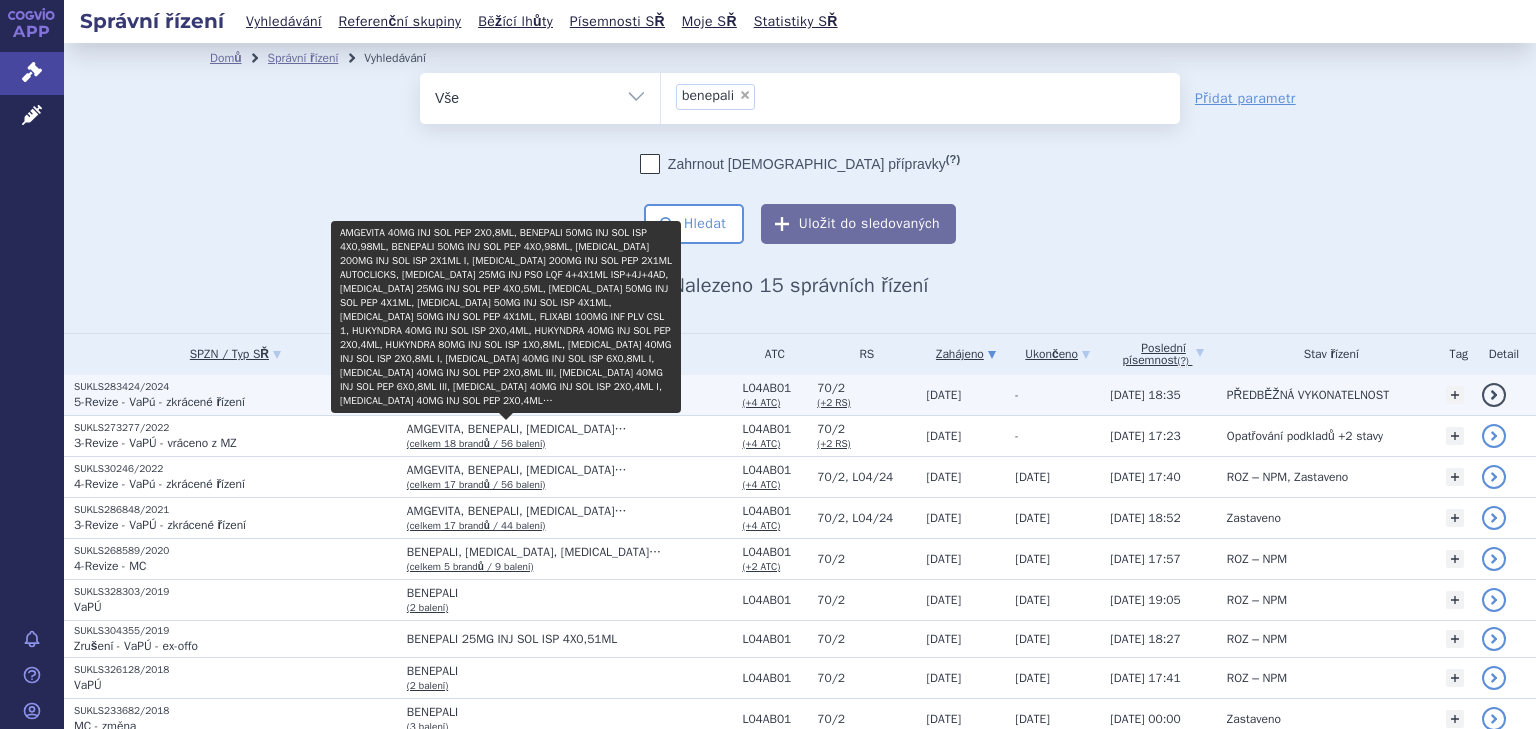 click on "(celkem 19 brandů / 50 balení)" at bounding box center (476, 402) 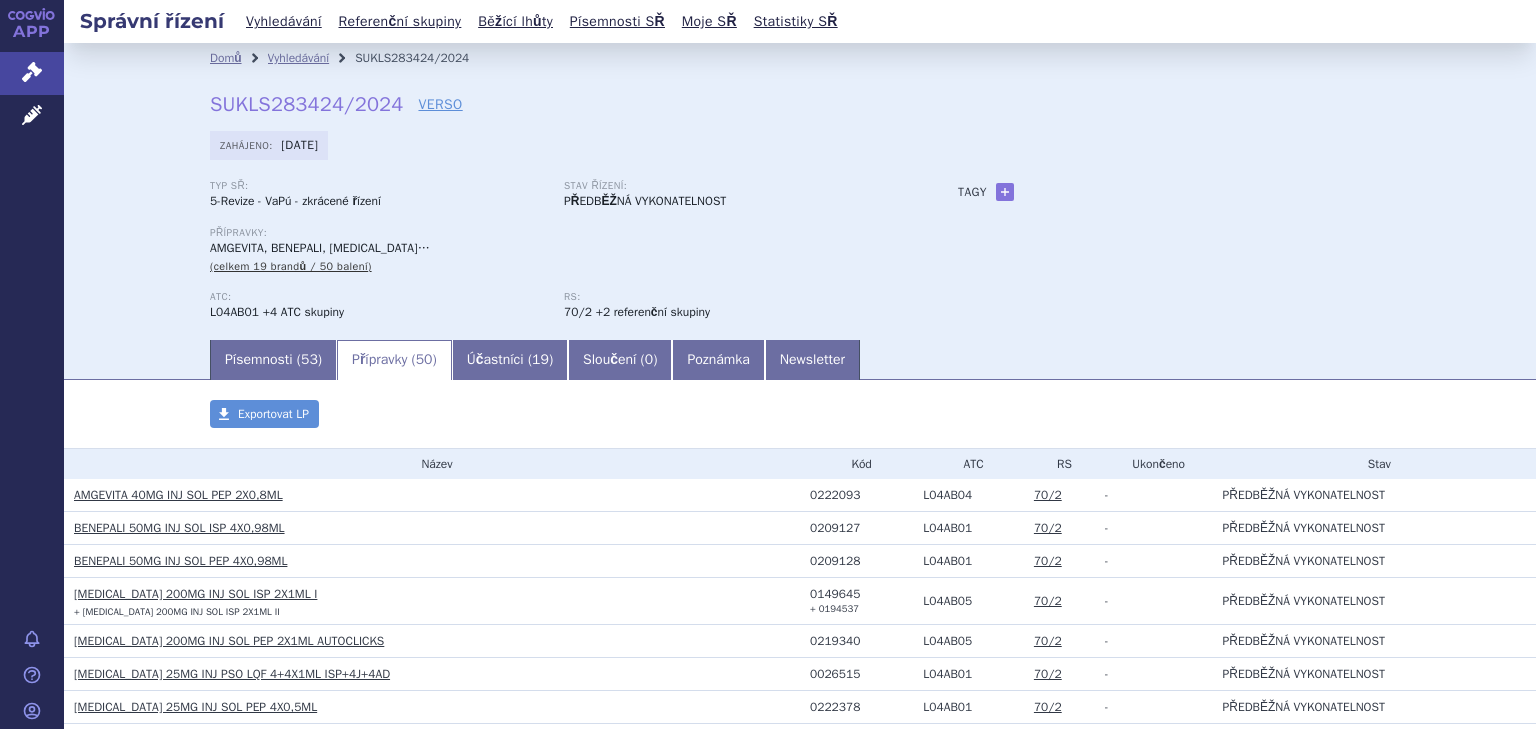 scroll, scrollTop: 0, scrollLeft: 0, axis: both 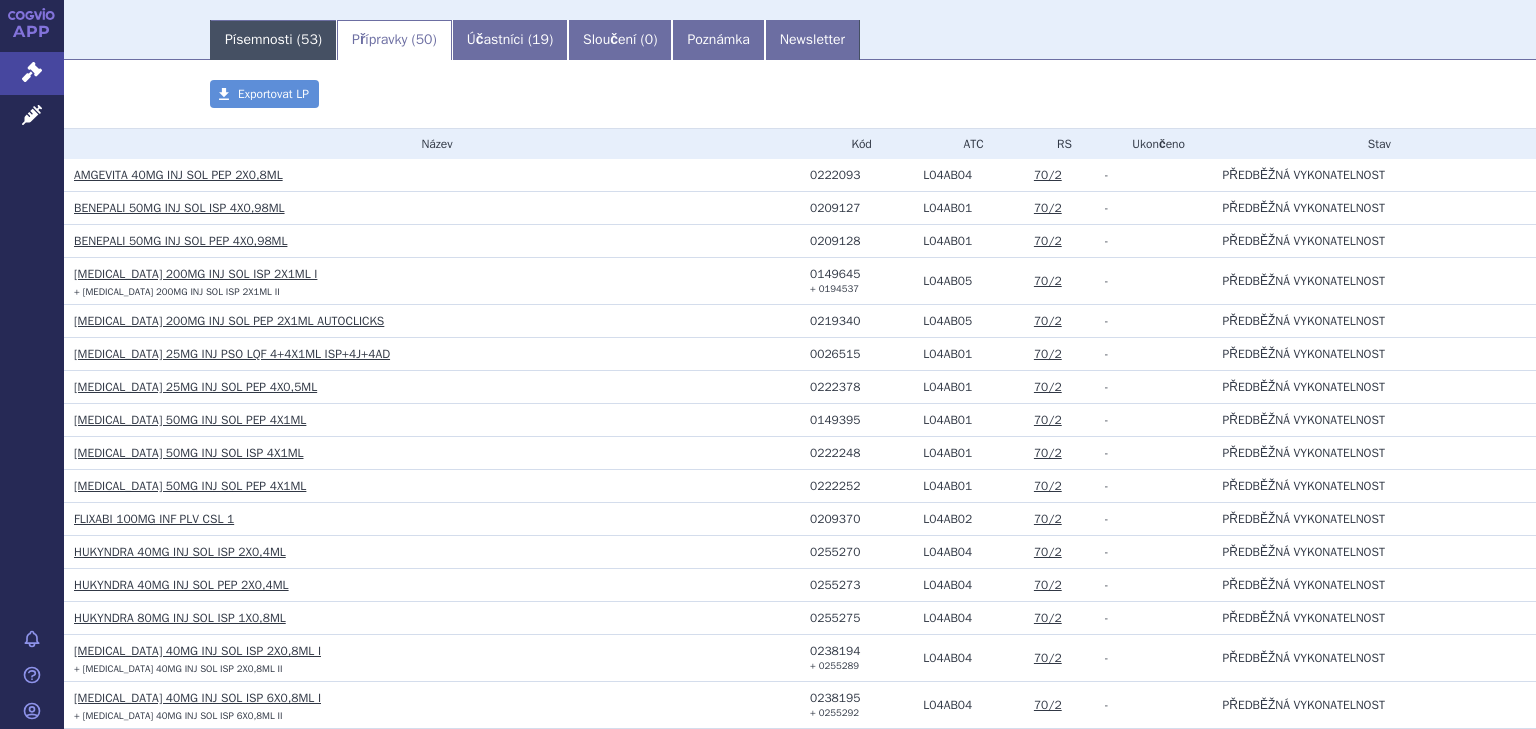 click on "Písemnosti ( 53 )" at bounding box center [273, 40] 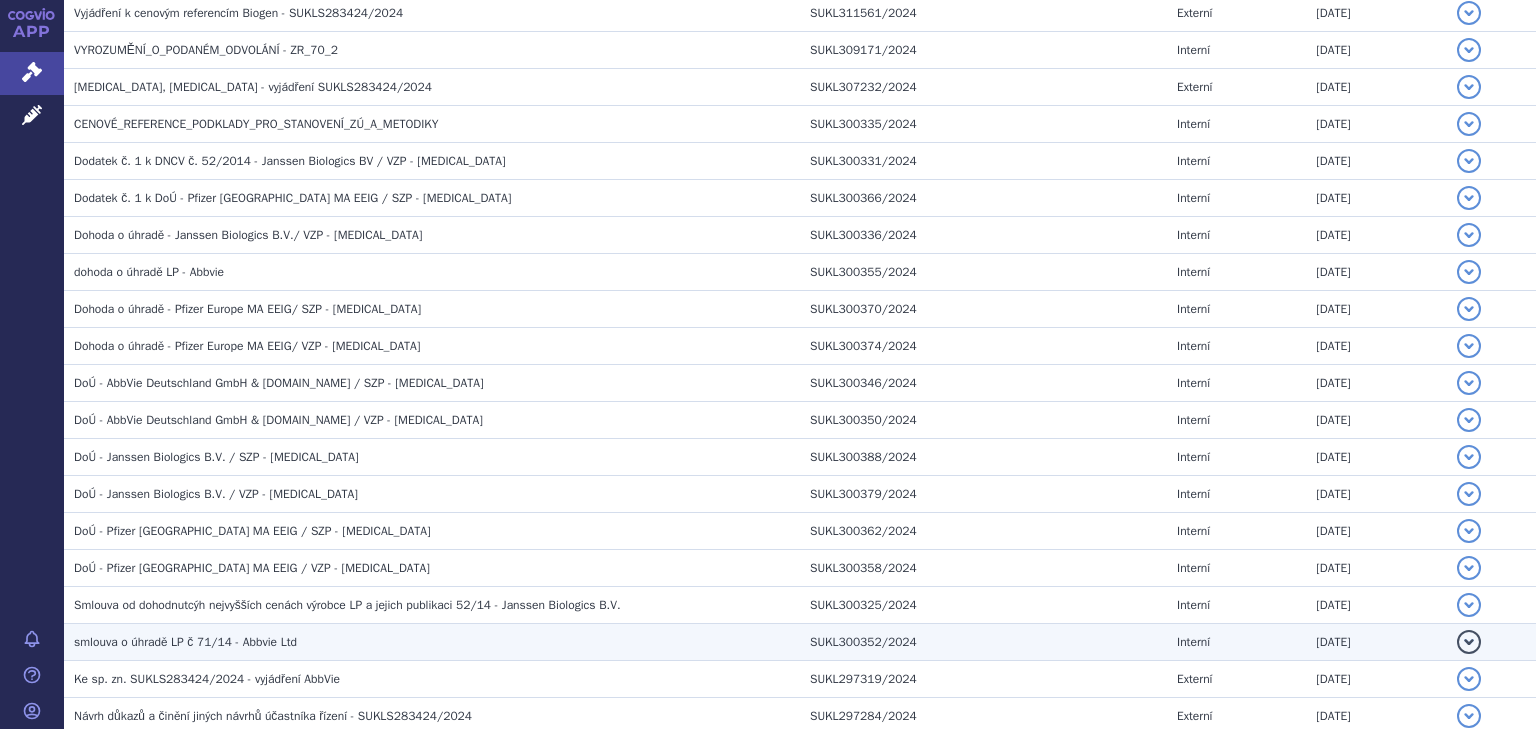 scroll, scrollTop: 1360, scrollLeft: 0, axis: vertical 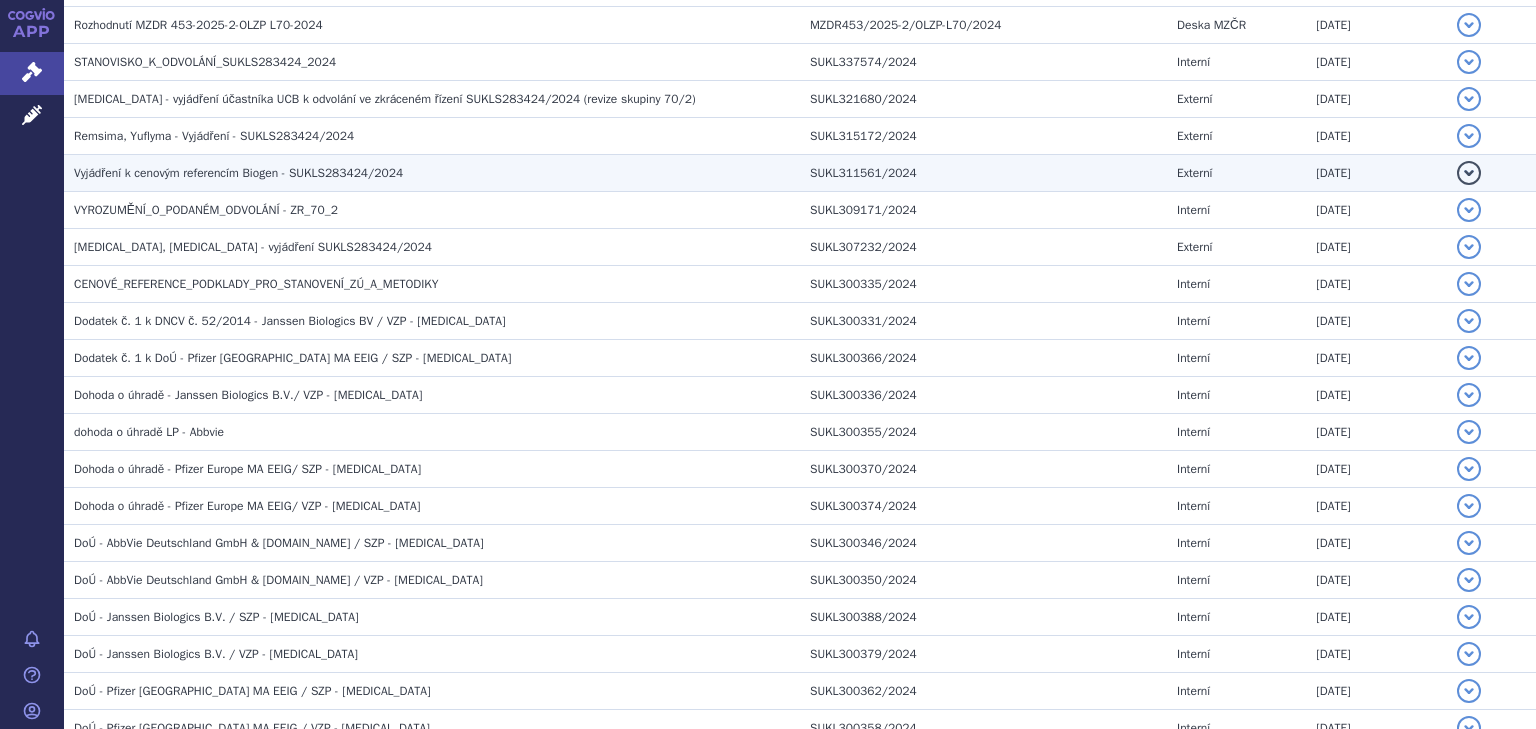 click on "Vyjádření k cenovým referencím Biogen - SUKLS283424/2024" at bounding box center [238, 173] 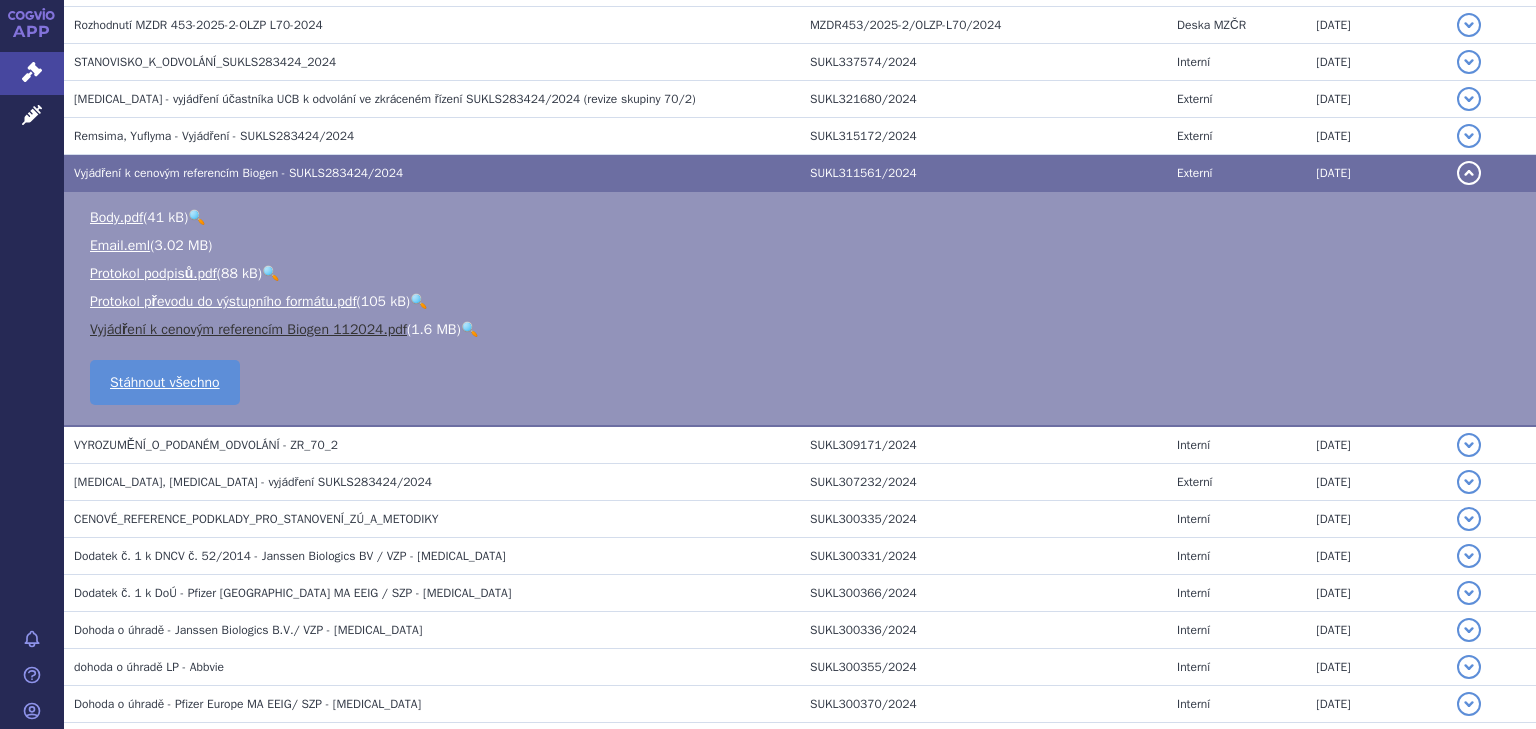click on "Vyjádření k cenovým referencím Biogen 112024.pdf" at bounding box center [248, 329] 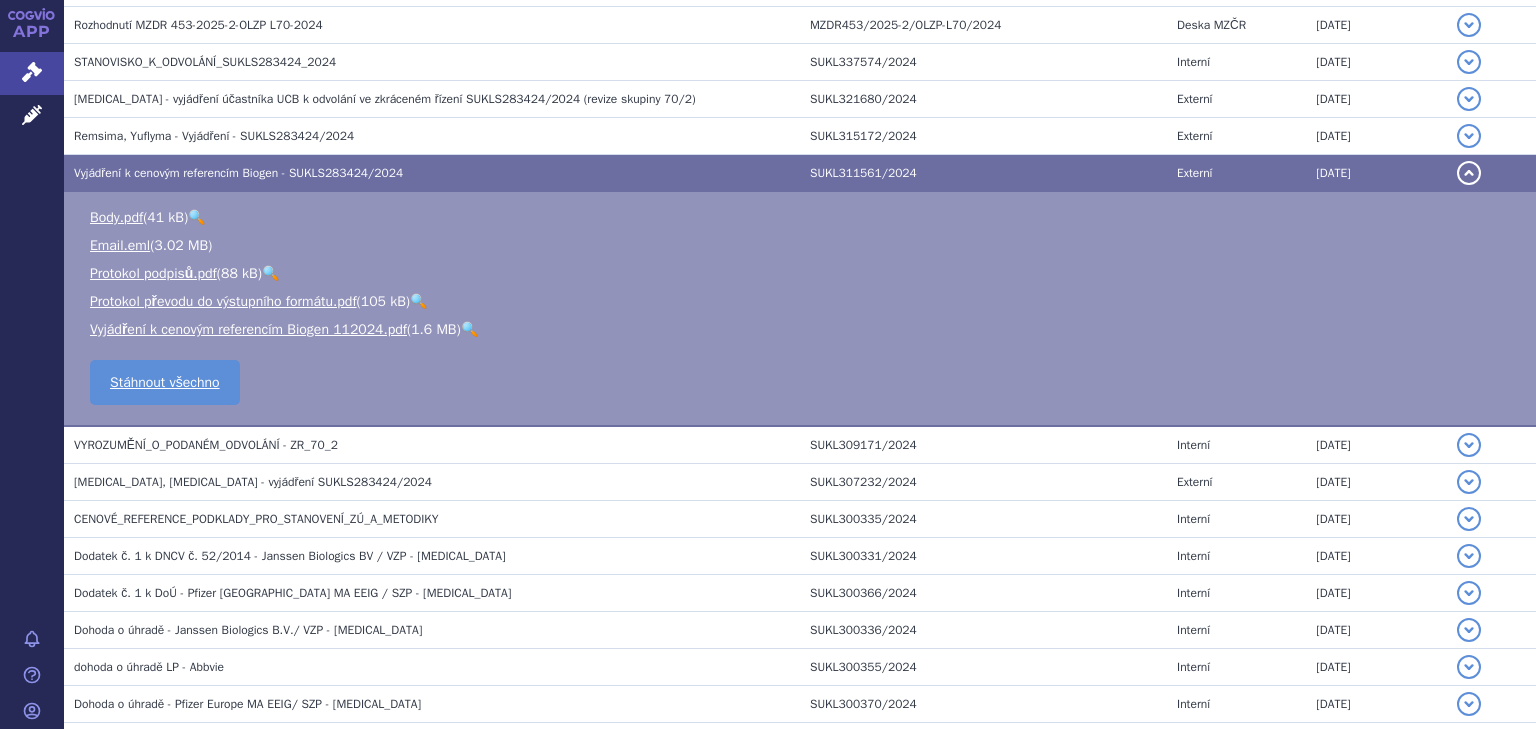 scroll, scrollTop: 1280, scrollLeft: 0, axis: vertical 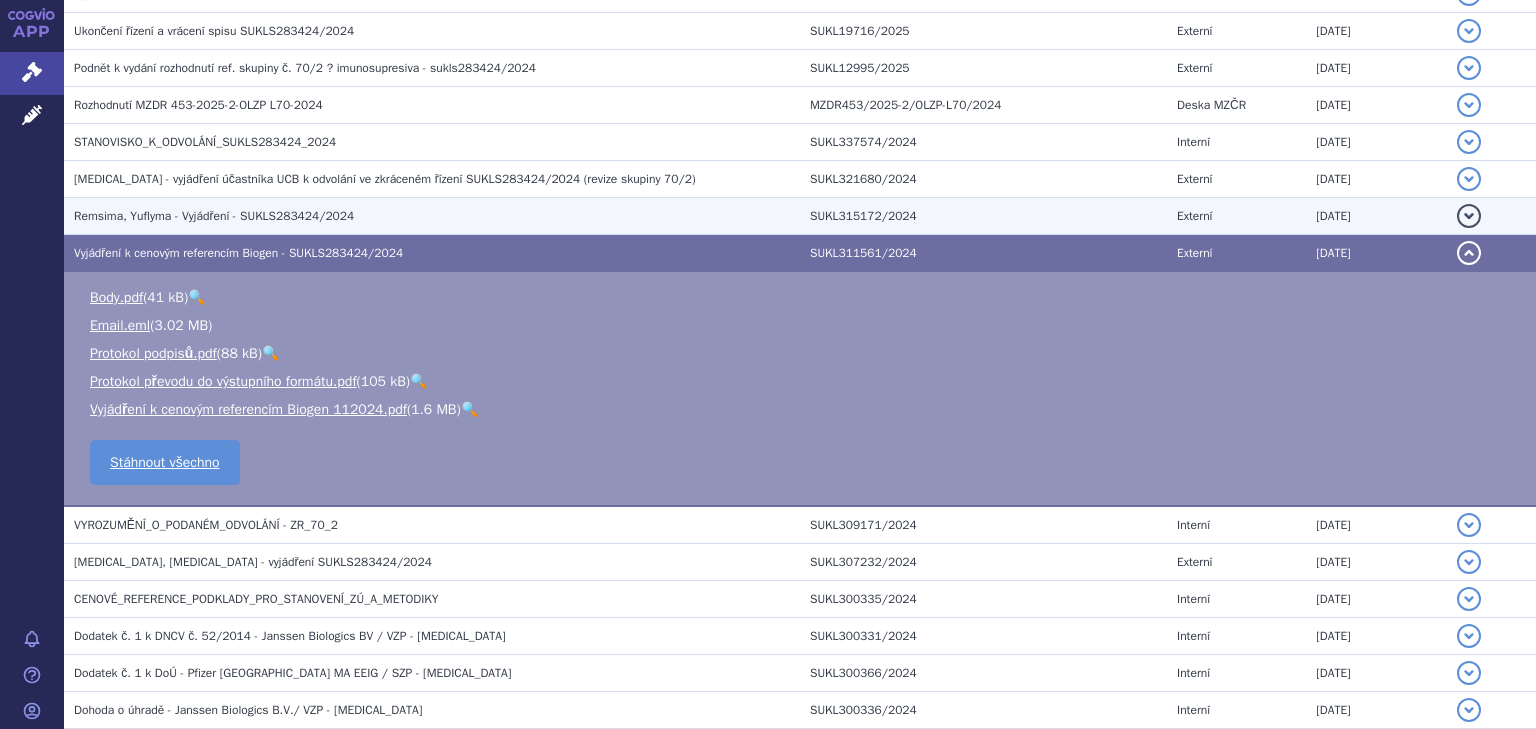 click on "Remsima, Yuflyma - Vyjádření - SUKLS283424/2024" at bounding box center [214, 216] 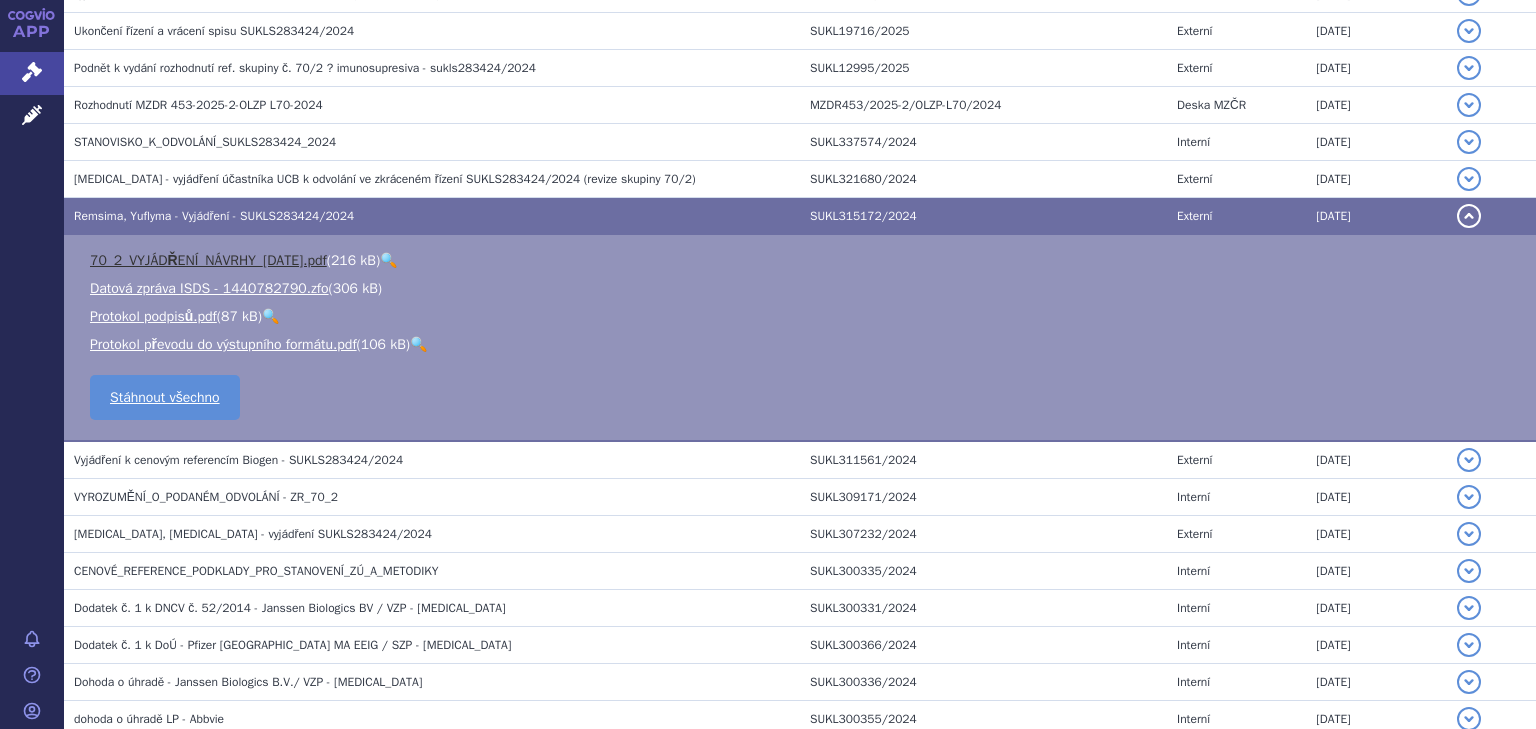 click on "70_2_VYJÁDŘENÍ_NÁVRHY_[DATE].pdf" at bounding box center (208, 260) 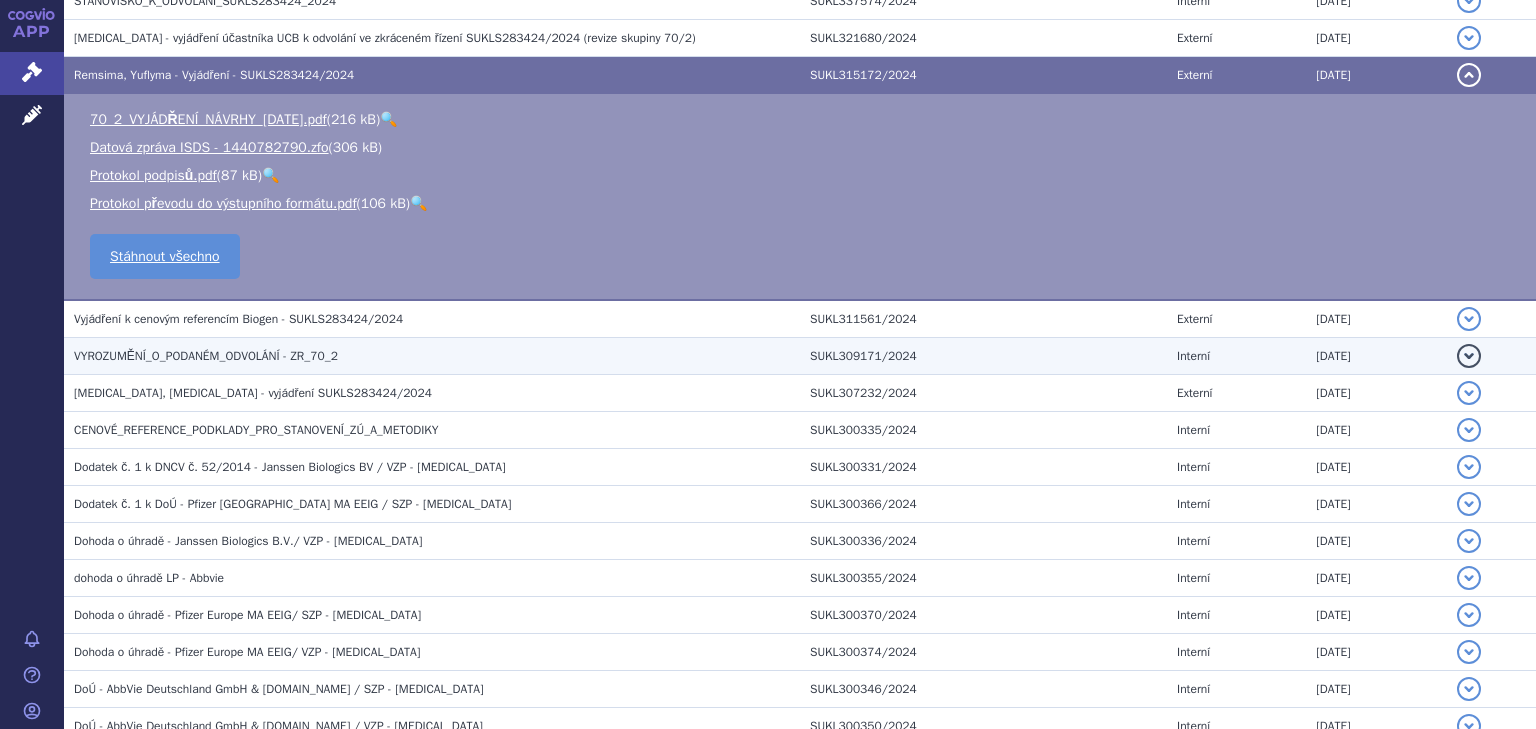 scroll, scrollTop: 1440, scrollLeft: 0, axis: vertical 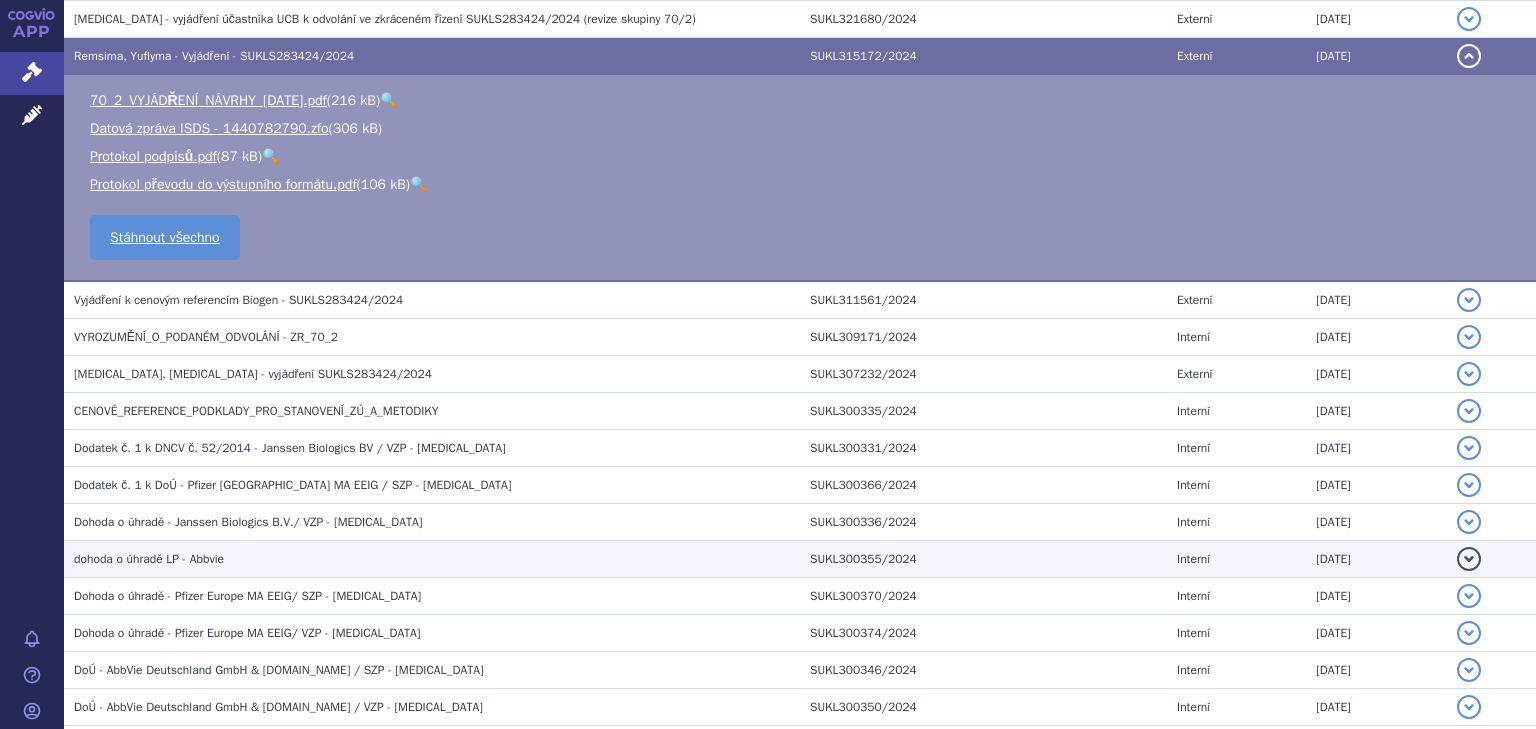 click on "dohoda o úhradě LP - Abbvie" at bounding box center [437, 559] 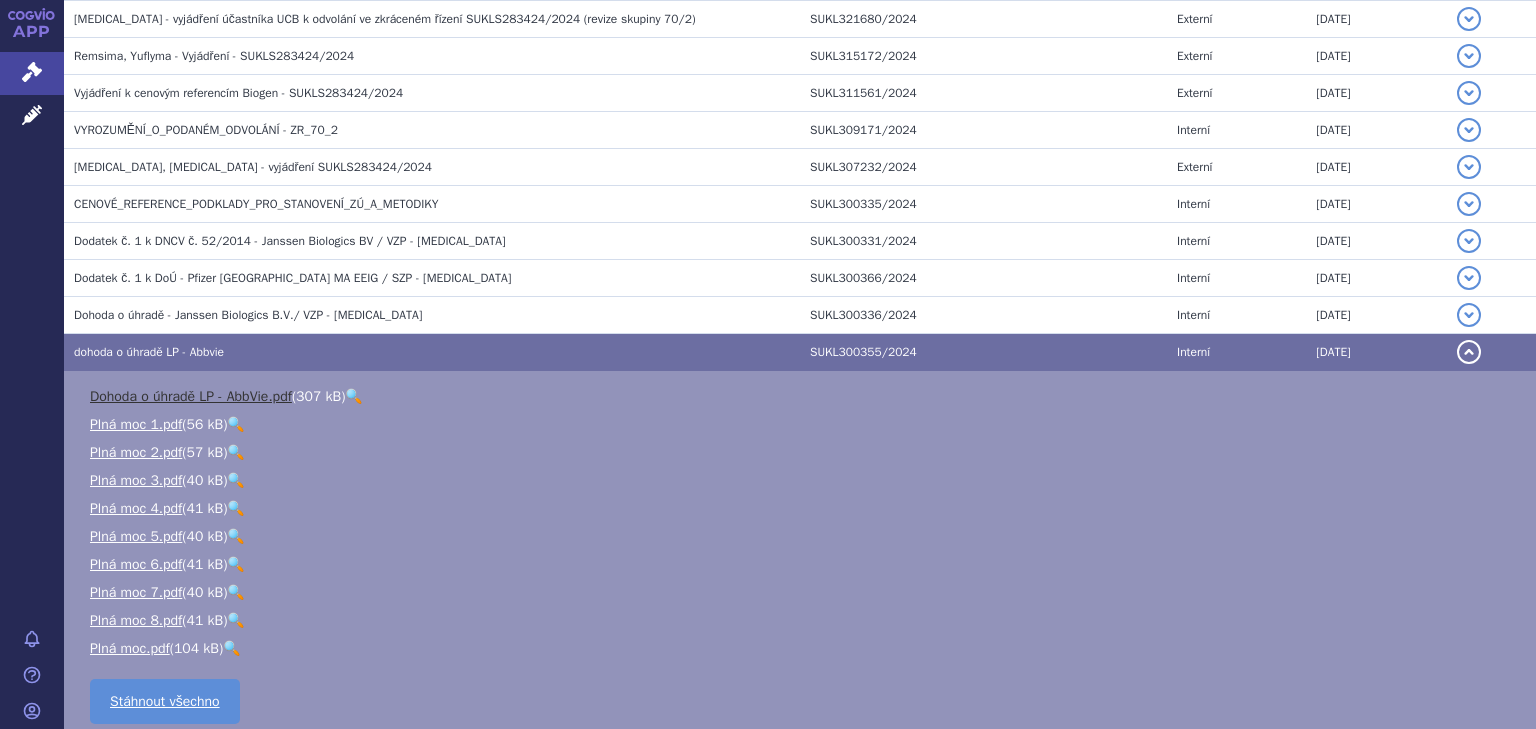 click on "Dohoda o úhradě LP - AbbVie.pdf" at bounding box center [191, 396] 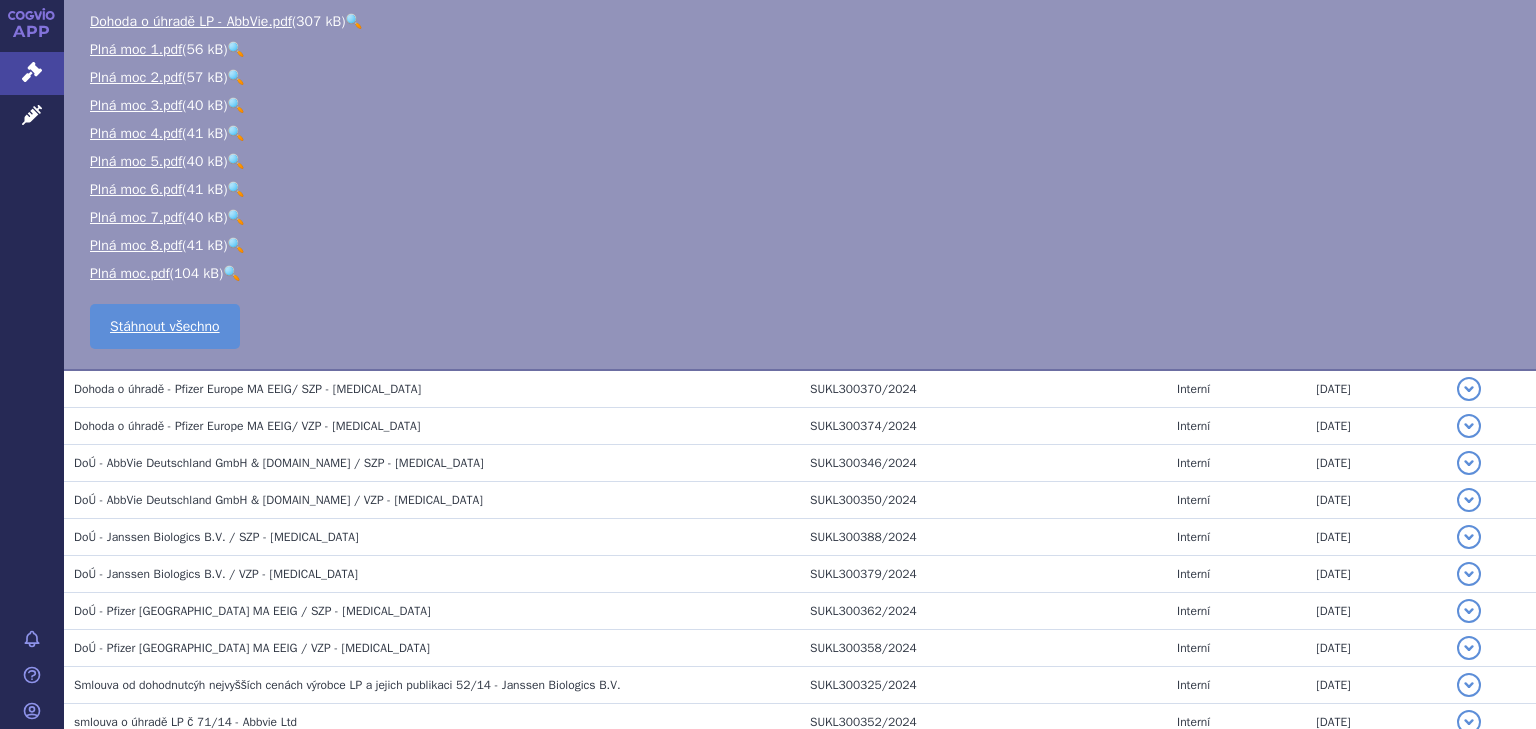 scroll, scrollTop: 2160, scrollLeft: 0, axis: vertical 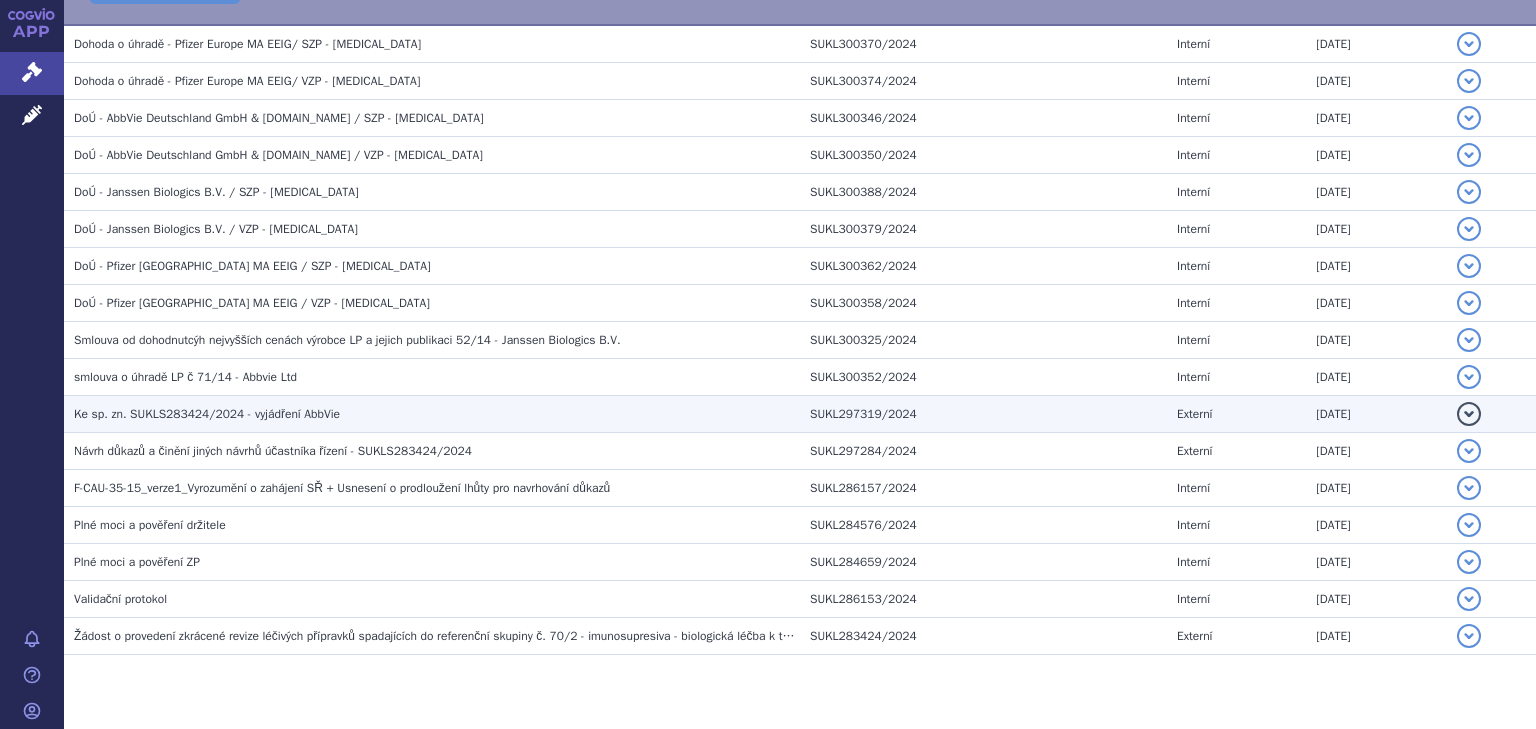 click on "Ke sp. zn. SUKLS283424/2024 - vyjádření AbbVie" at bounding box center (207, 414) 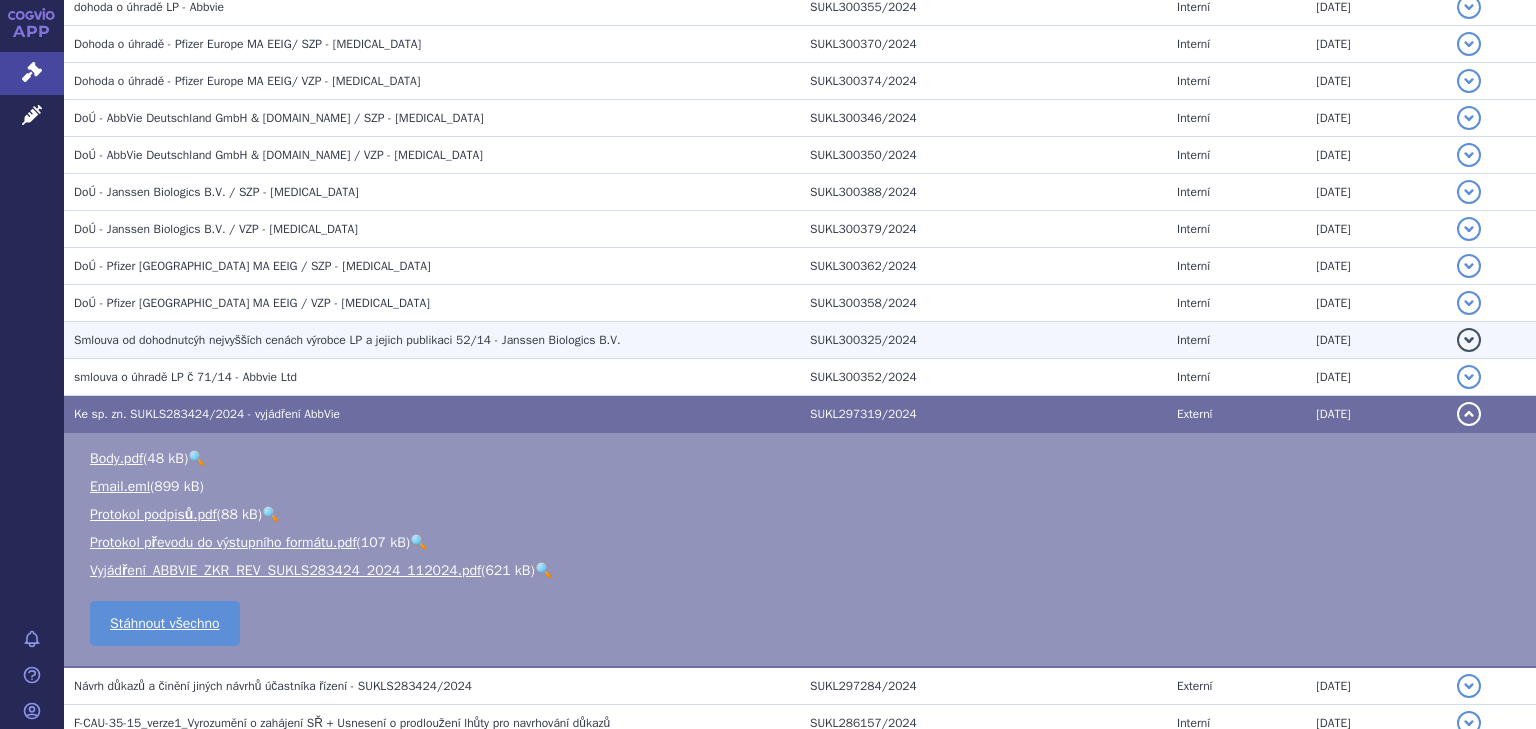 click on "Smlouva od dohodnutcýh nejvyšších cenách výrobce LP a jejich publikaci 52/14 - Janssen Biologics B.V." at bounding box center [437, 340] 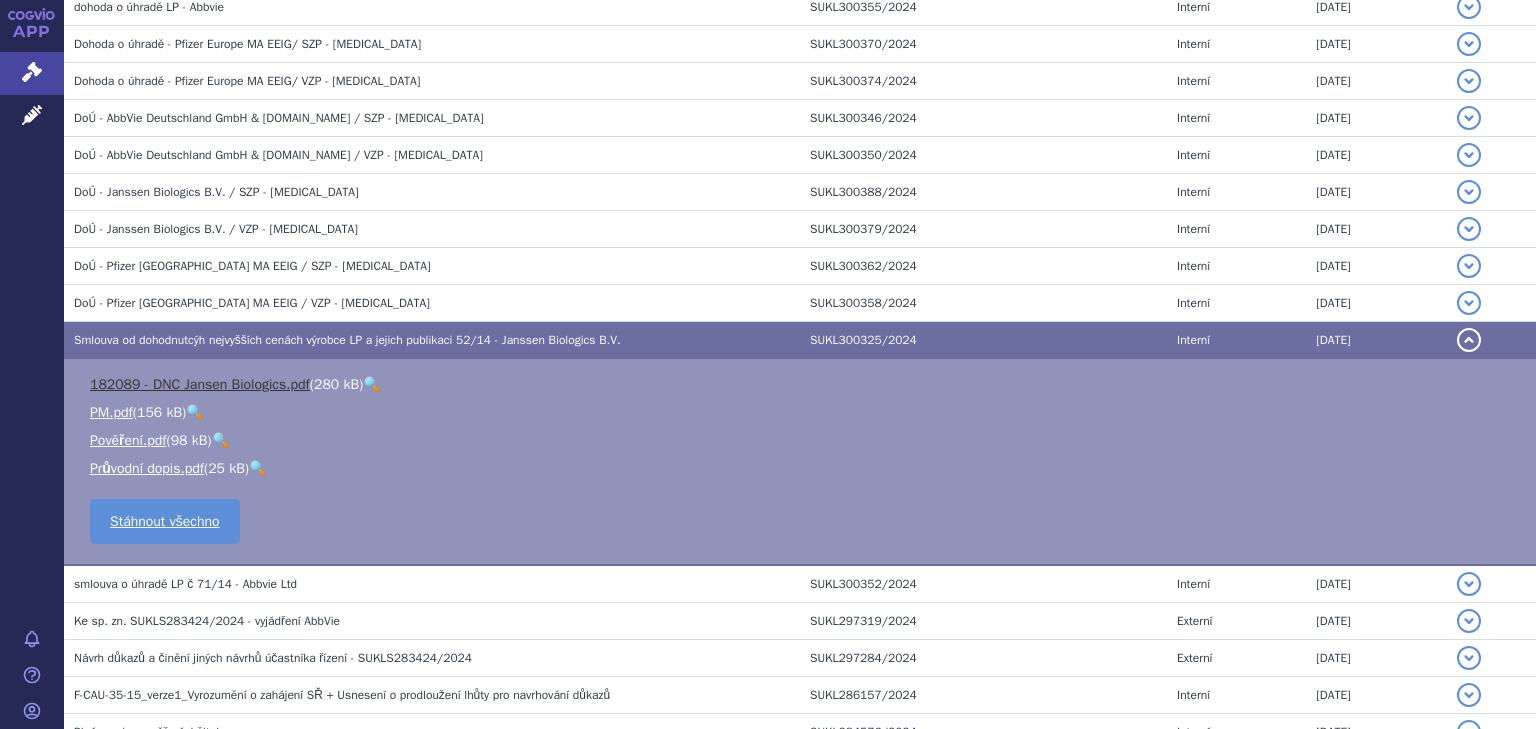 click on "182089 - DNC Jansen Biologics.pdf" at bounding box center [200, 384] 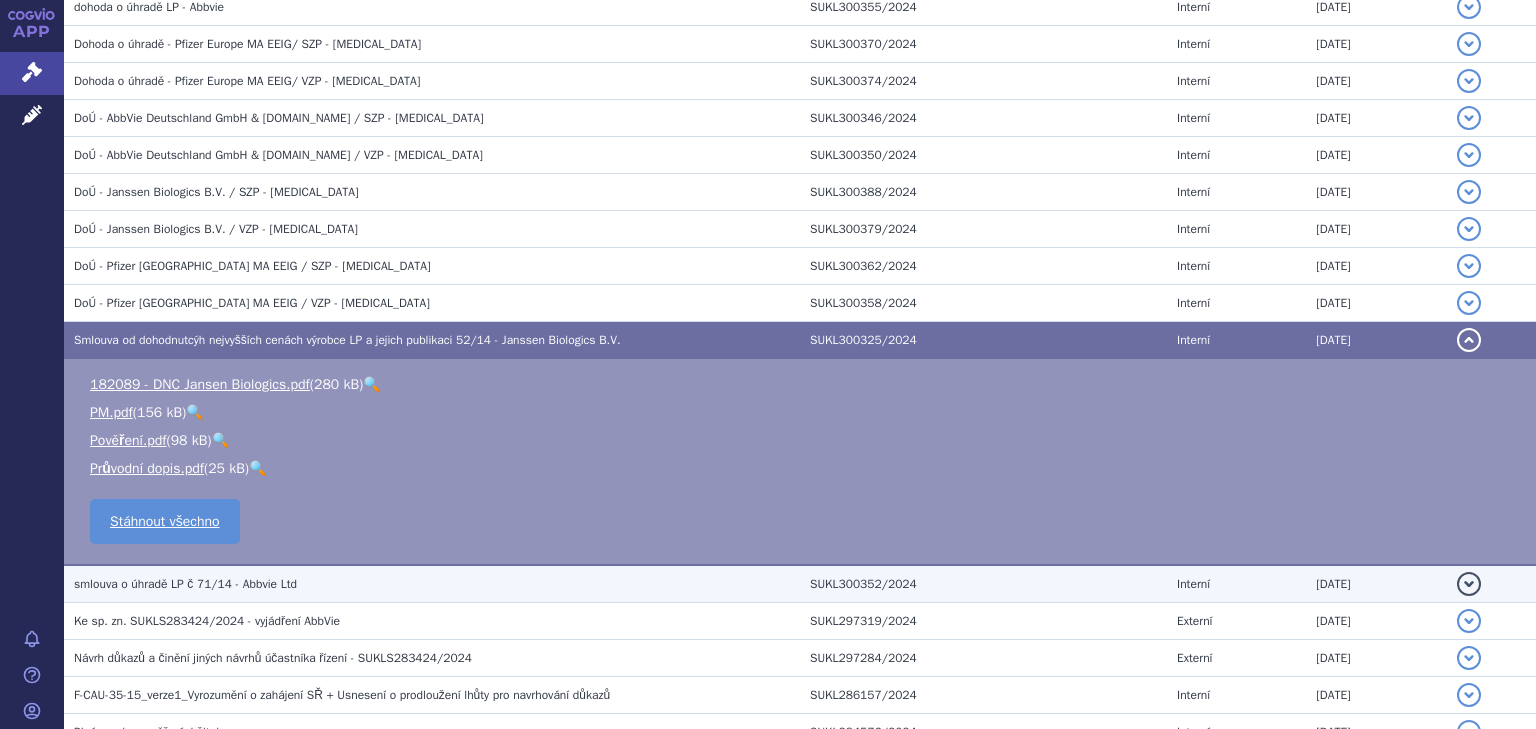 click on "smlouva o úhradě LP č 71/14 - Abbvie Ltd" at bounding box center (432, 584) 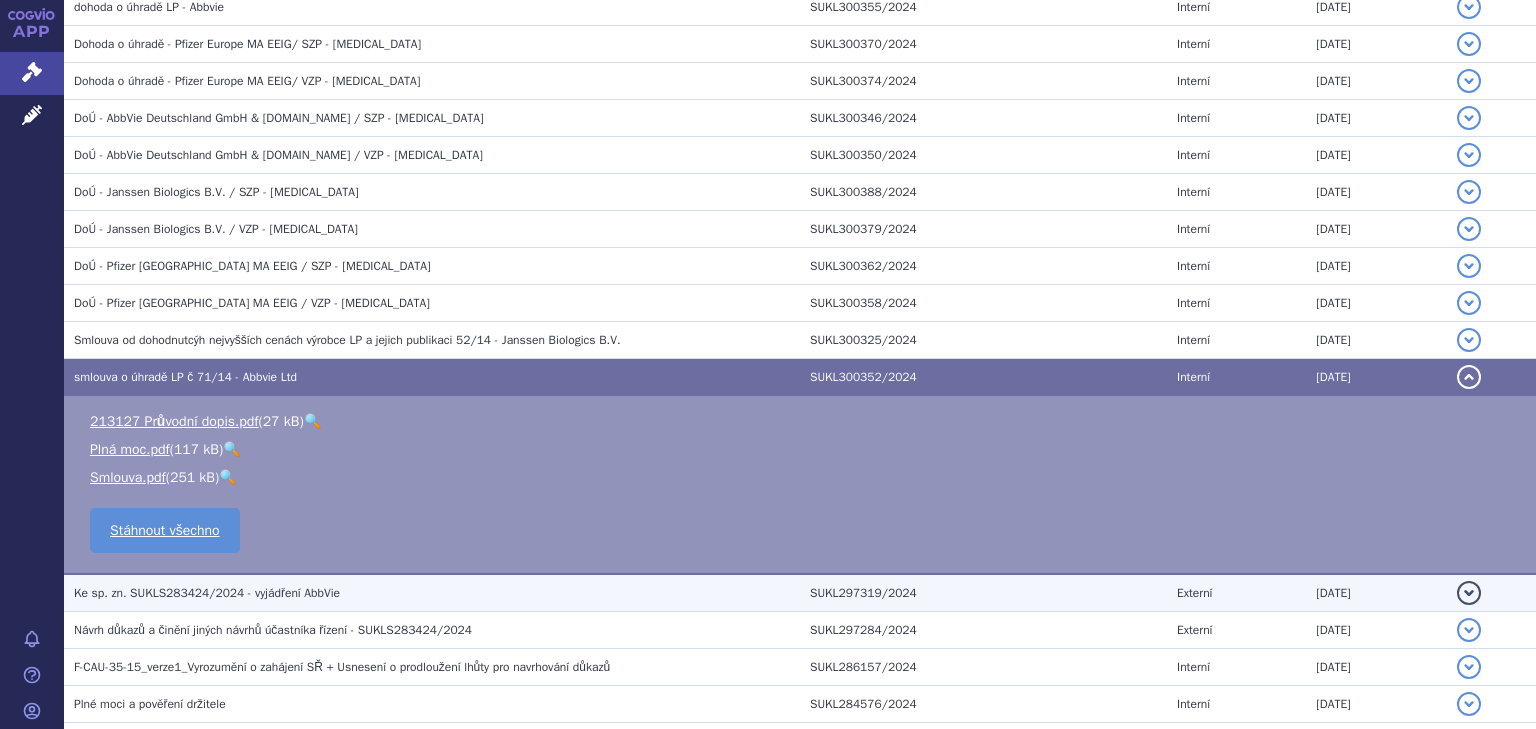 click on "Ke sp. zn. SUKLS283424/2024 - vyjádření AbbVie" at bounding box center (207, 593) 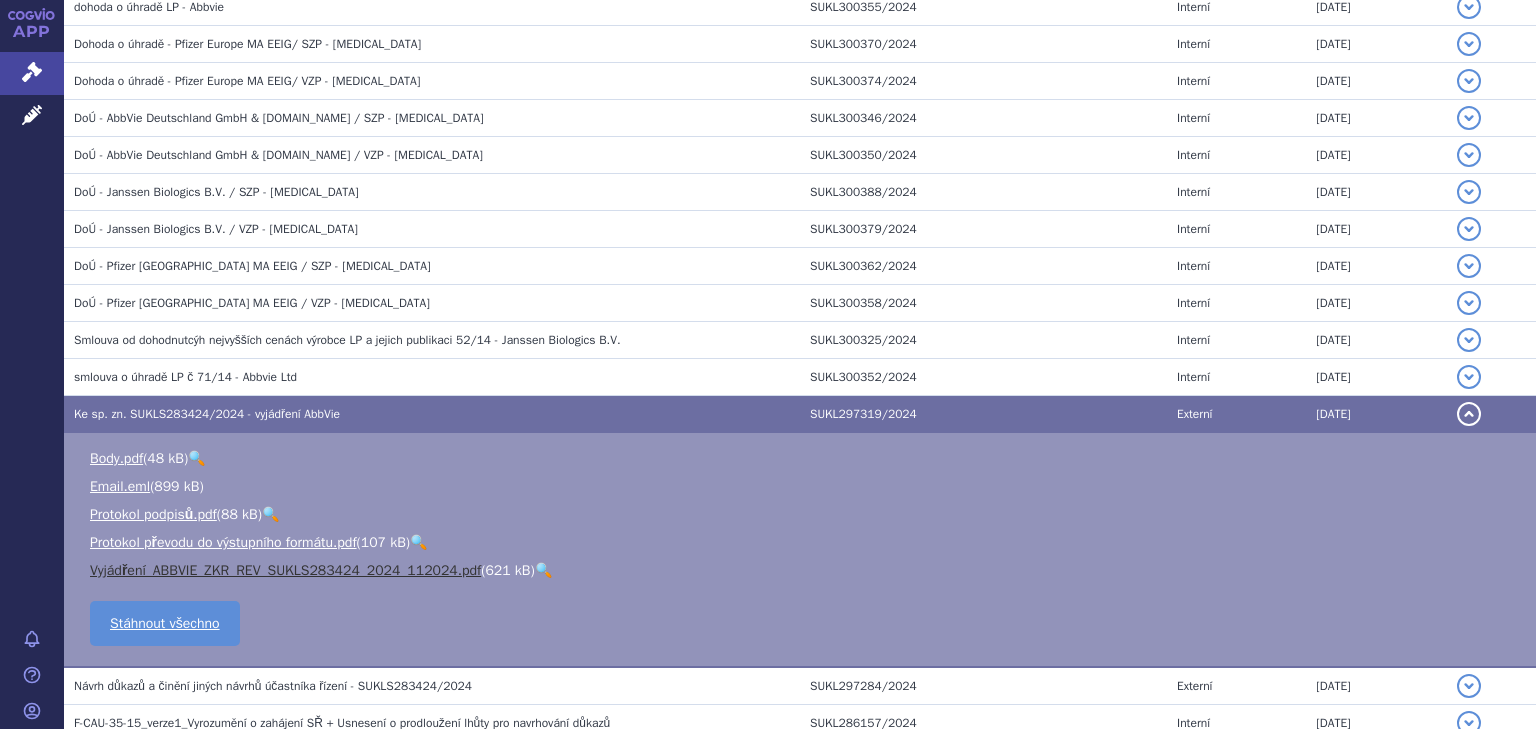 click on "Vyjádření_ABBVIE_ZKR_REV_SUKLS283424_2024_112024.pdf" at bounding box center (285, 570) 